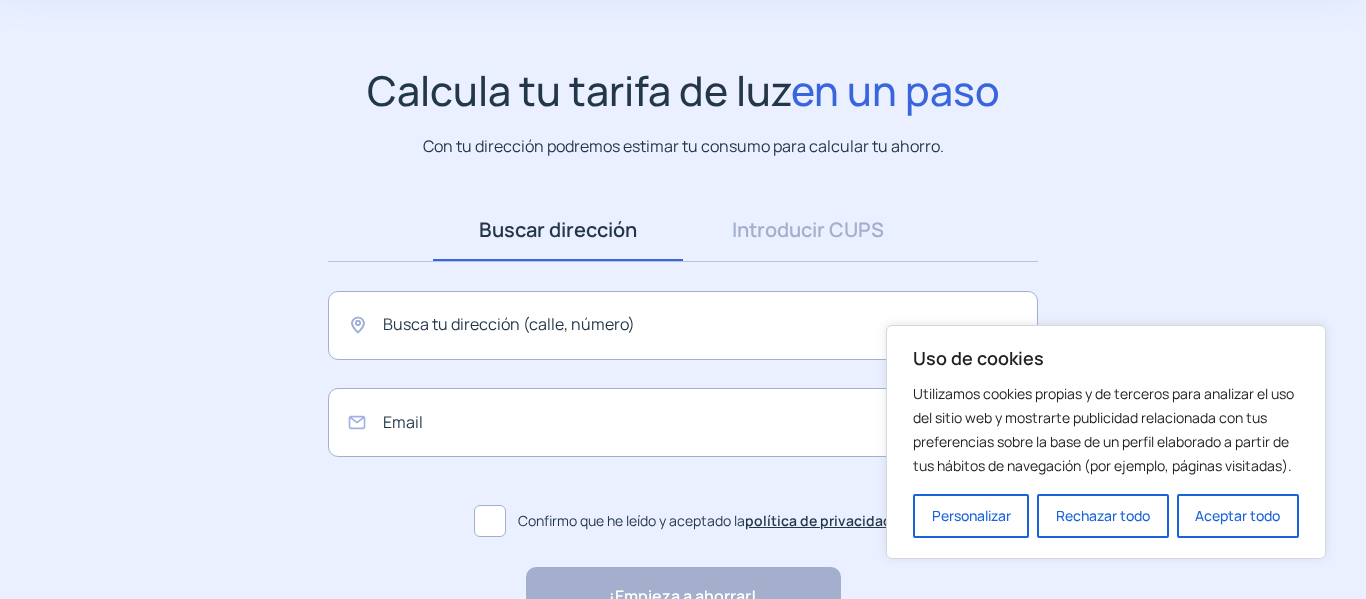 scroll, scrollTop: 100, scrollLeft: 0, axis: vertical 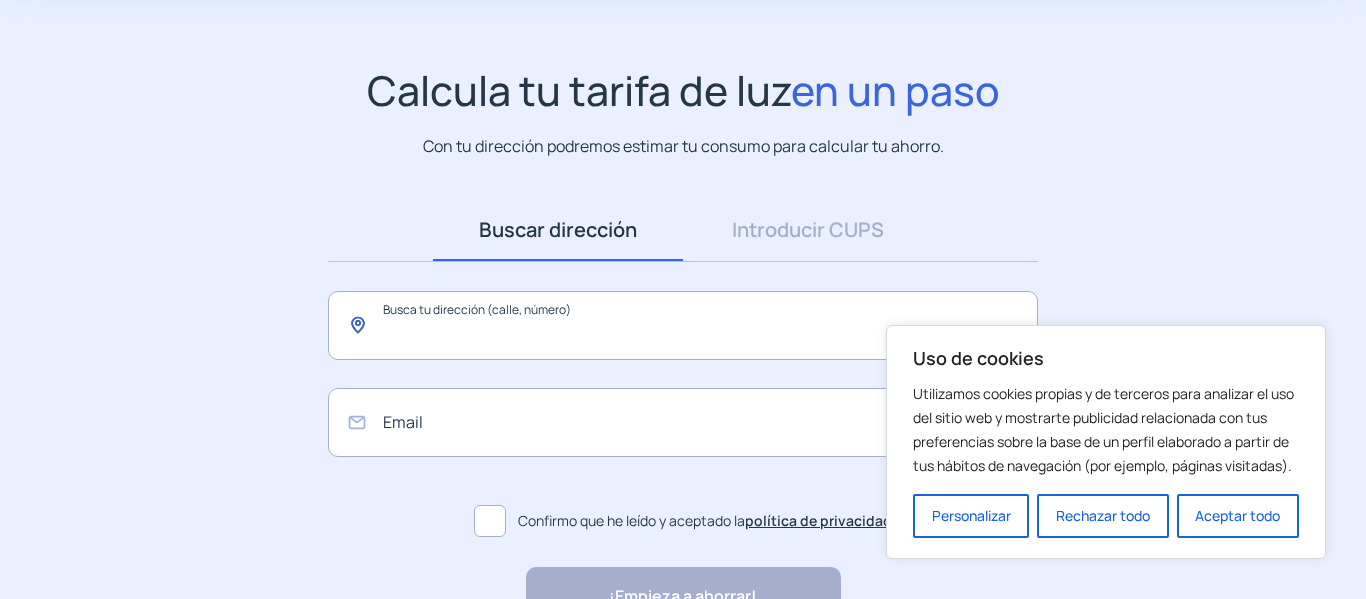 click 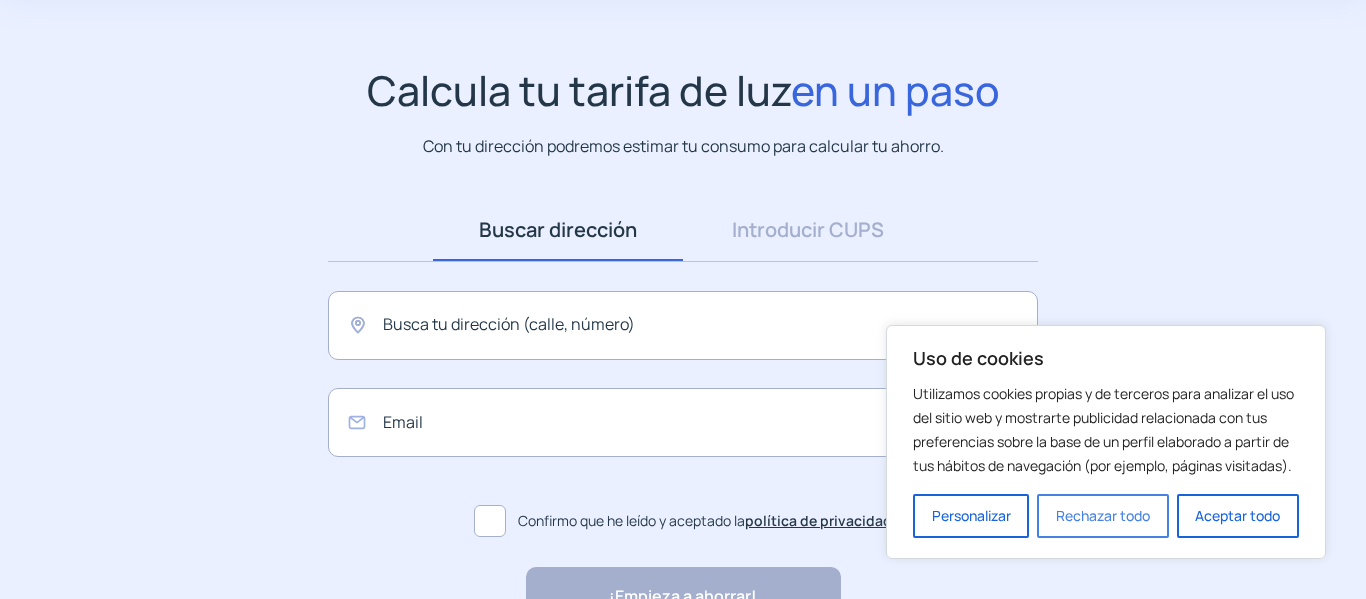 click on "Rechazar todo" at bounding box center (1102, 516) 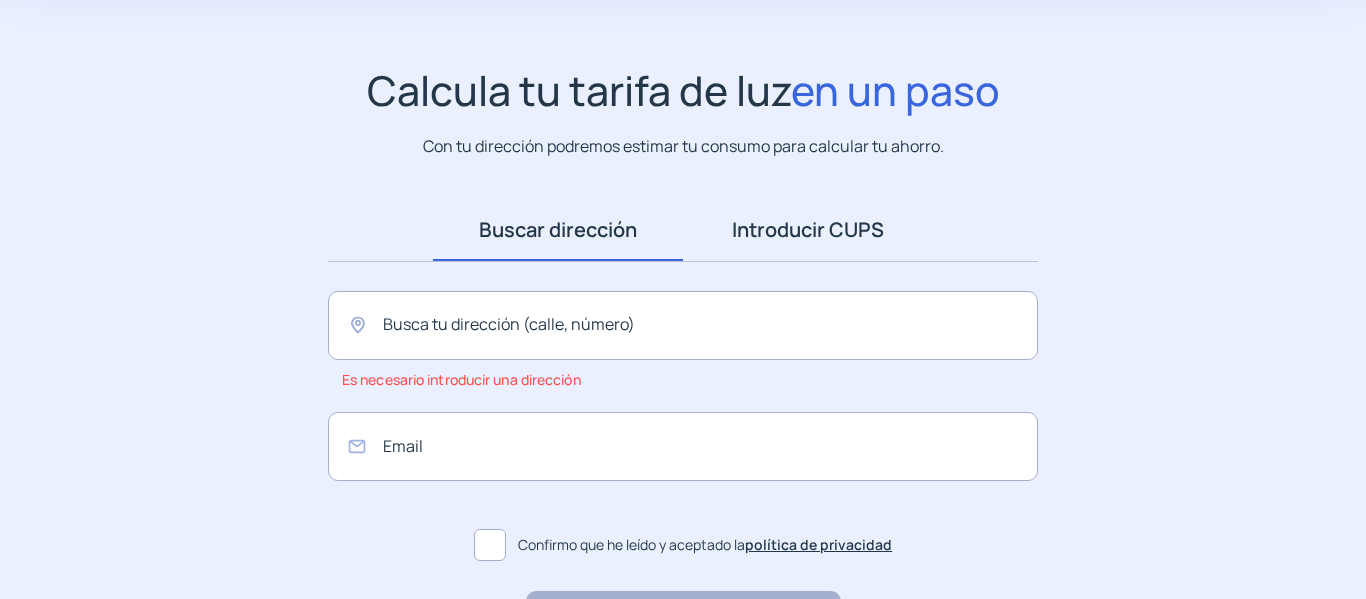 click on "Introducir CUPS" at bounding box center (808, 230) 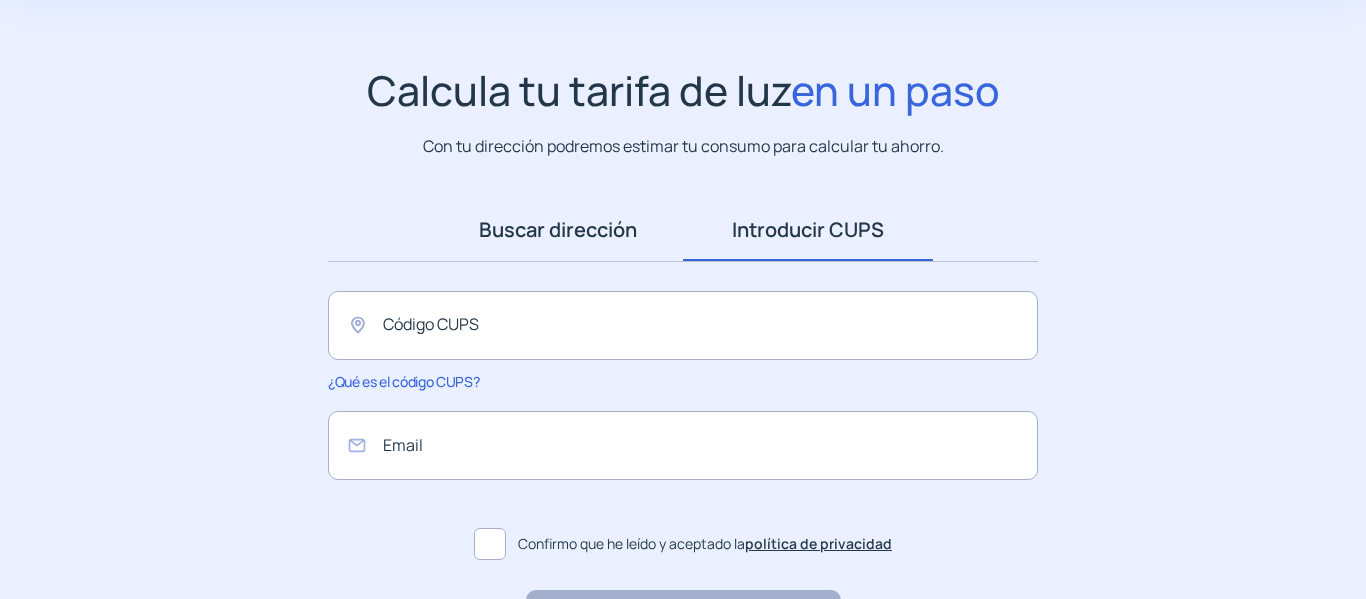 click on "Buscar dirección" at bounding box center [558, 230] 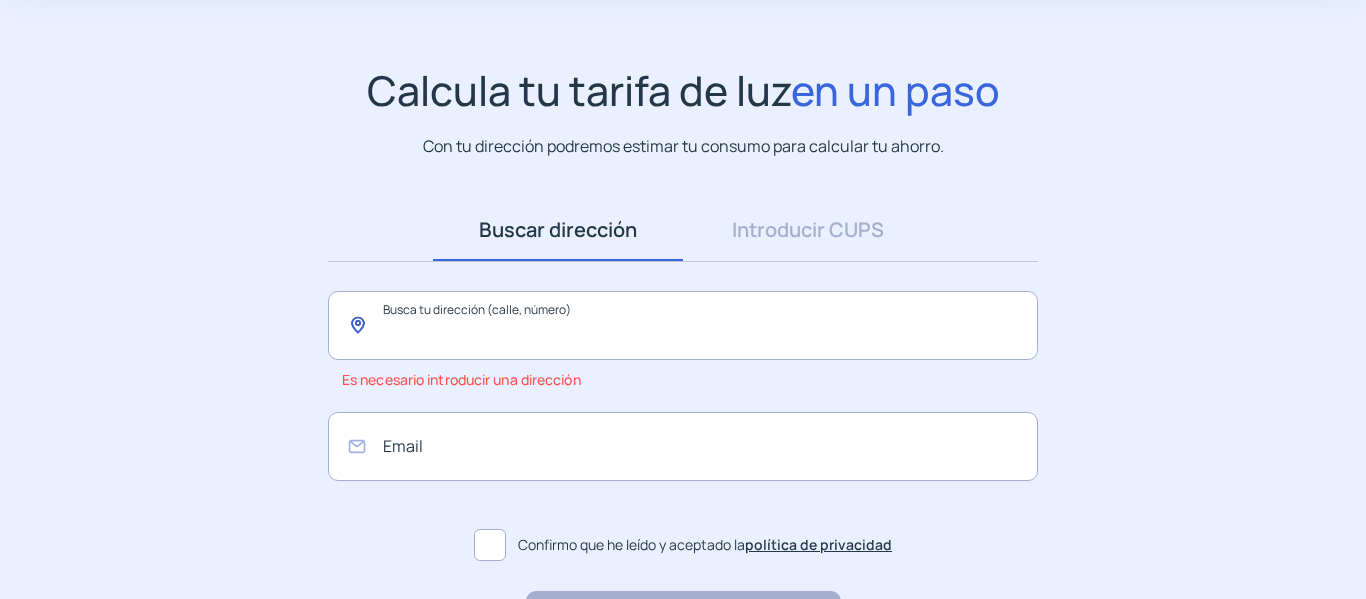 click 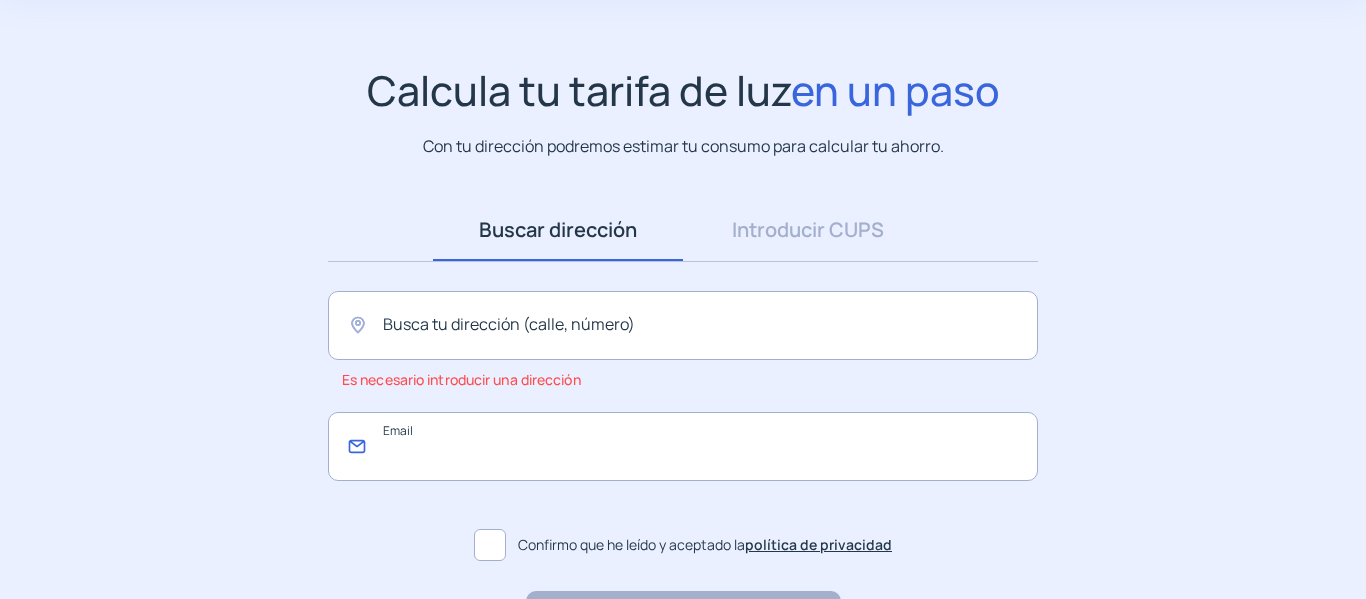 click 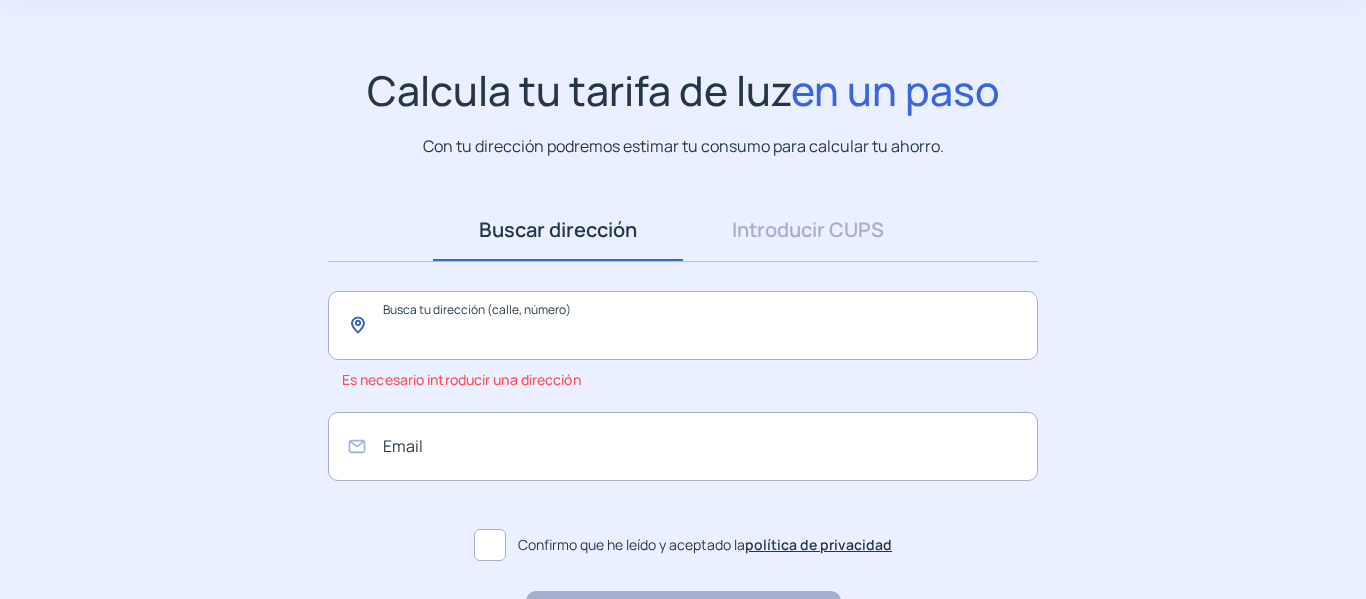 click 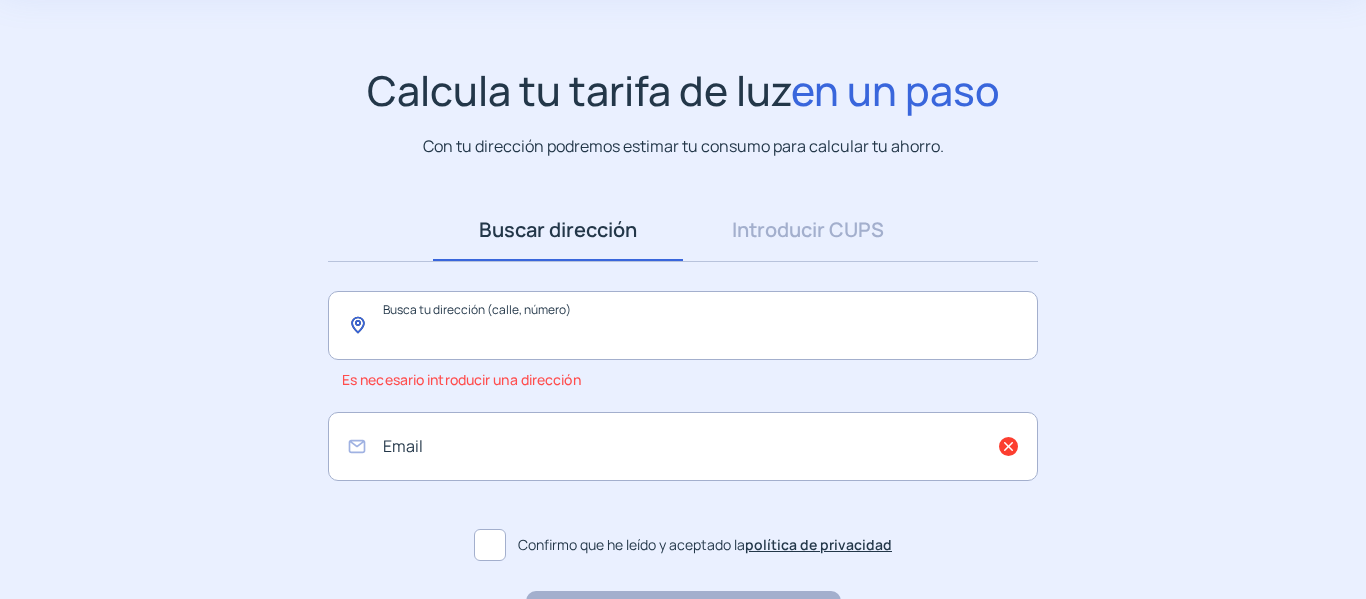 paste on "**********" 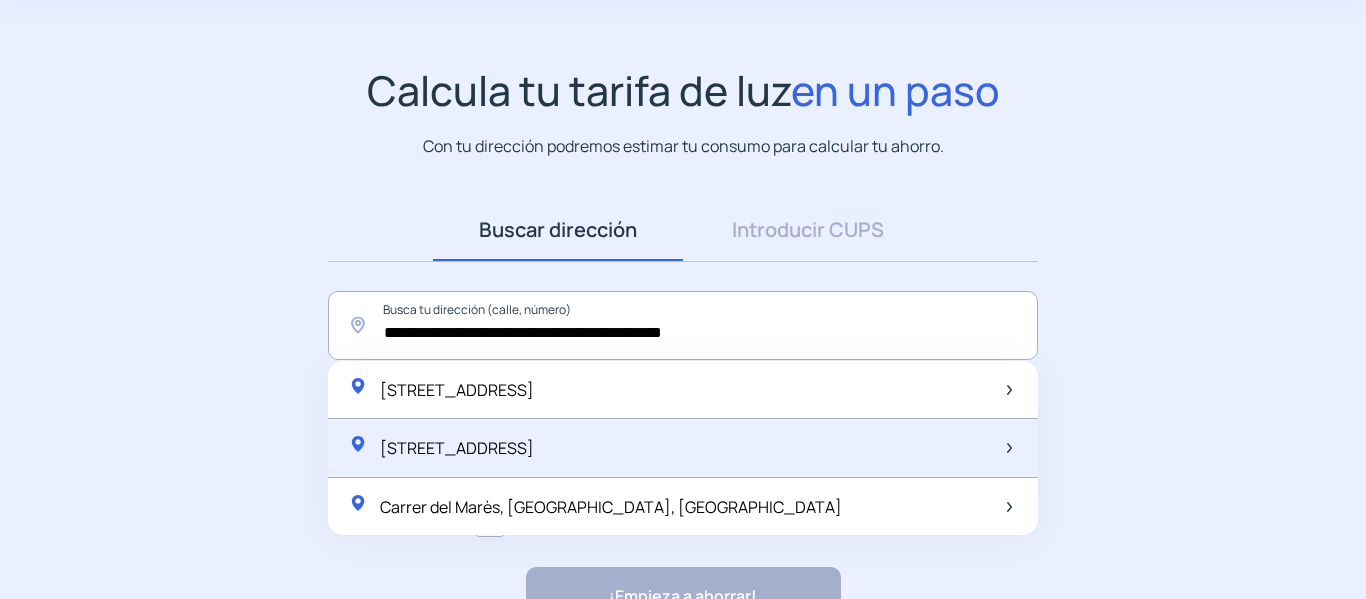 click on "[STREET_ADDRESS]" 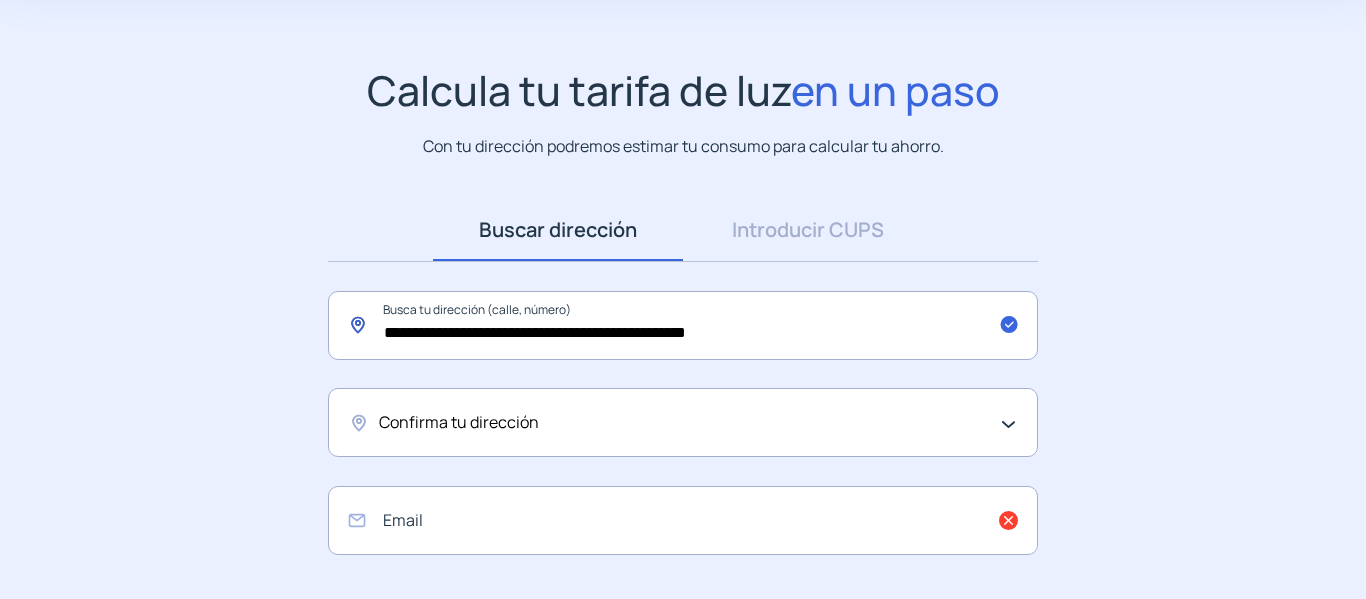 click on "**********" 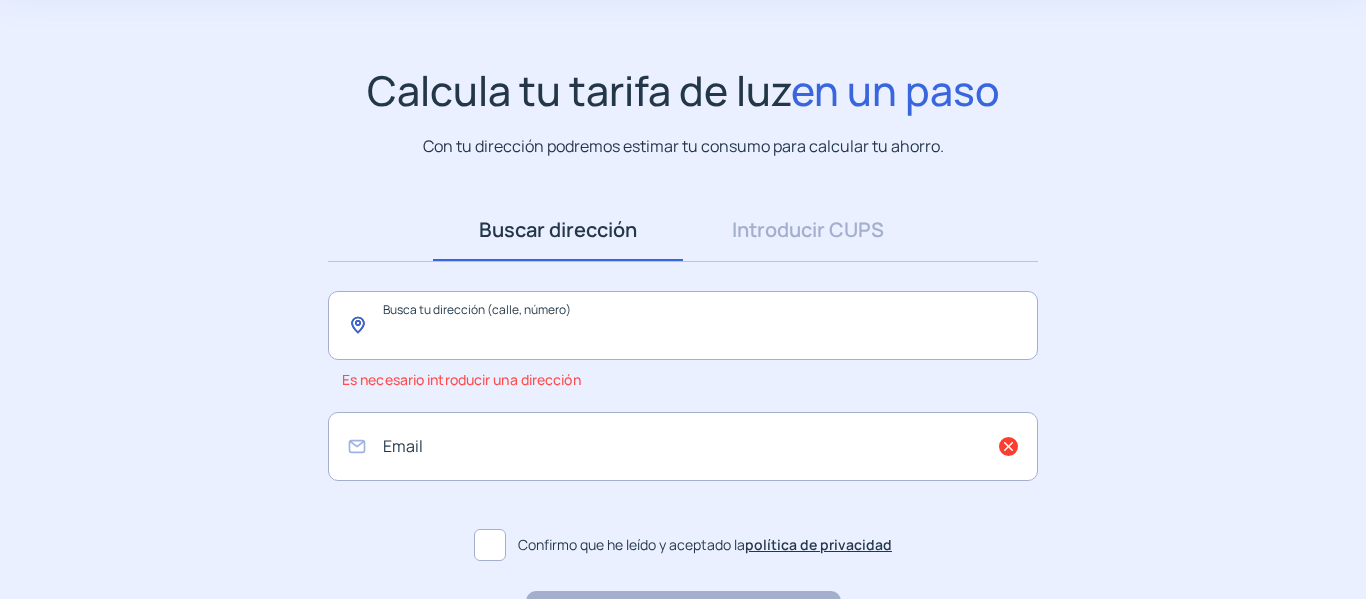 paste on "**********" 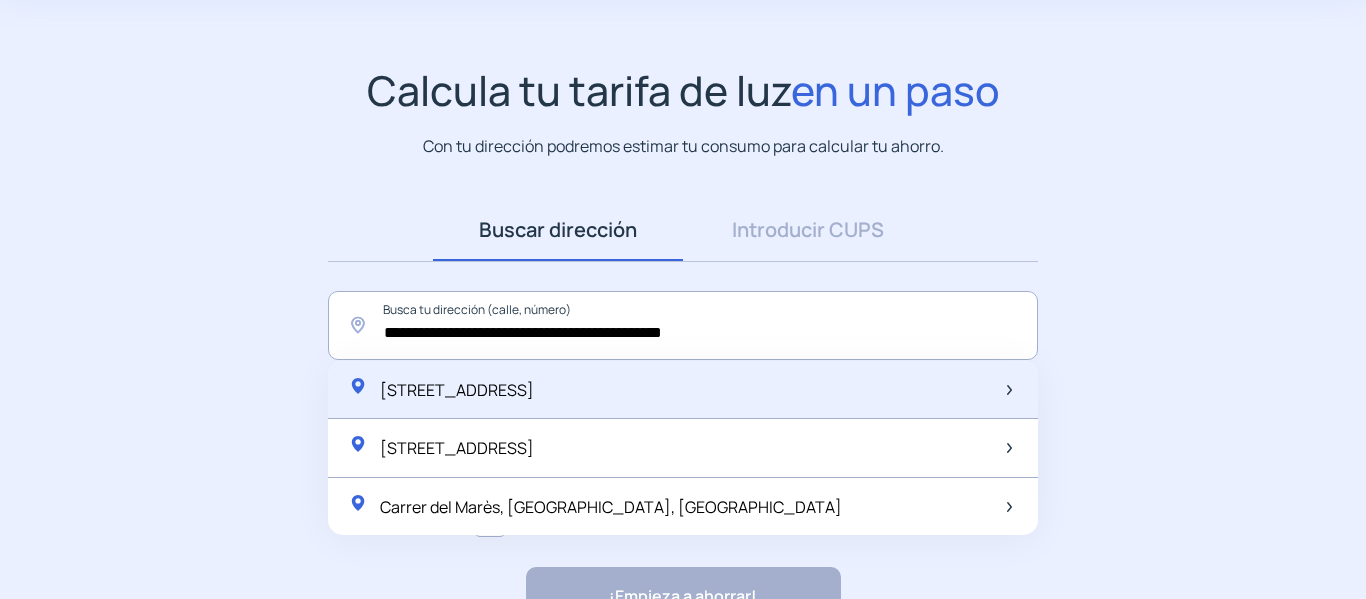 click on "[STREET_ADDRESS]" 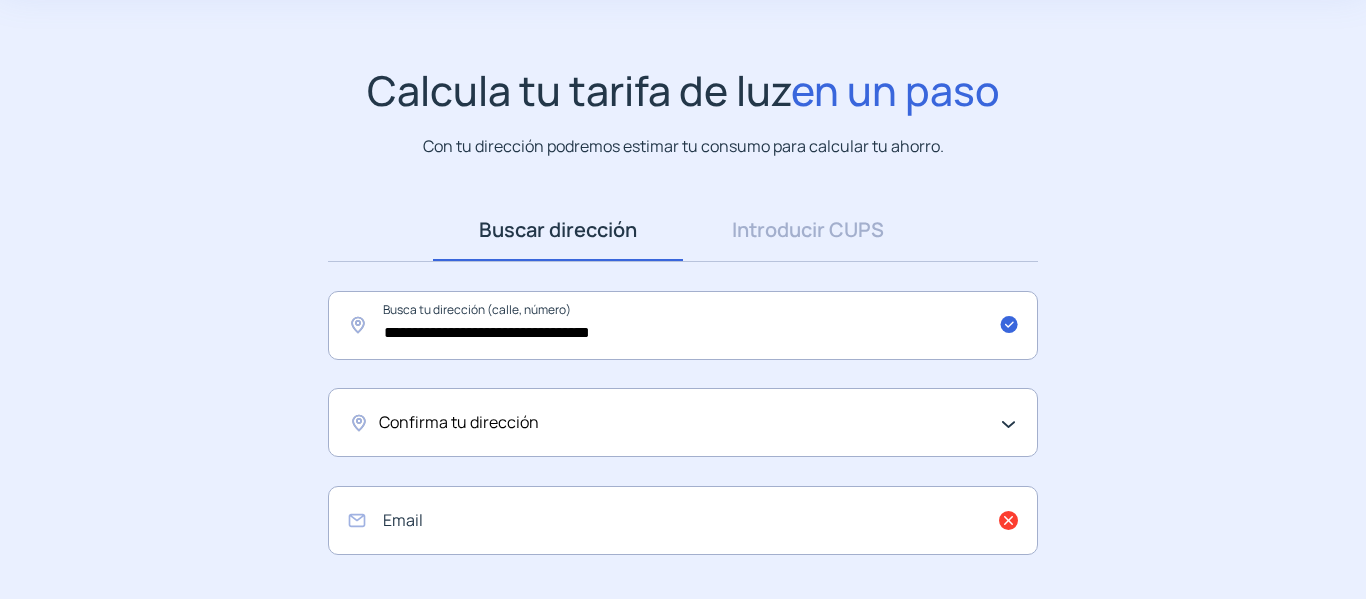 click on "Confirma tu dirección" 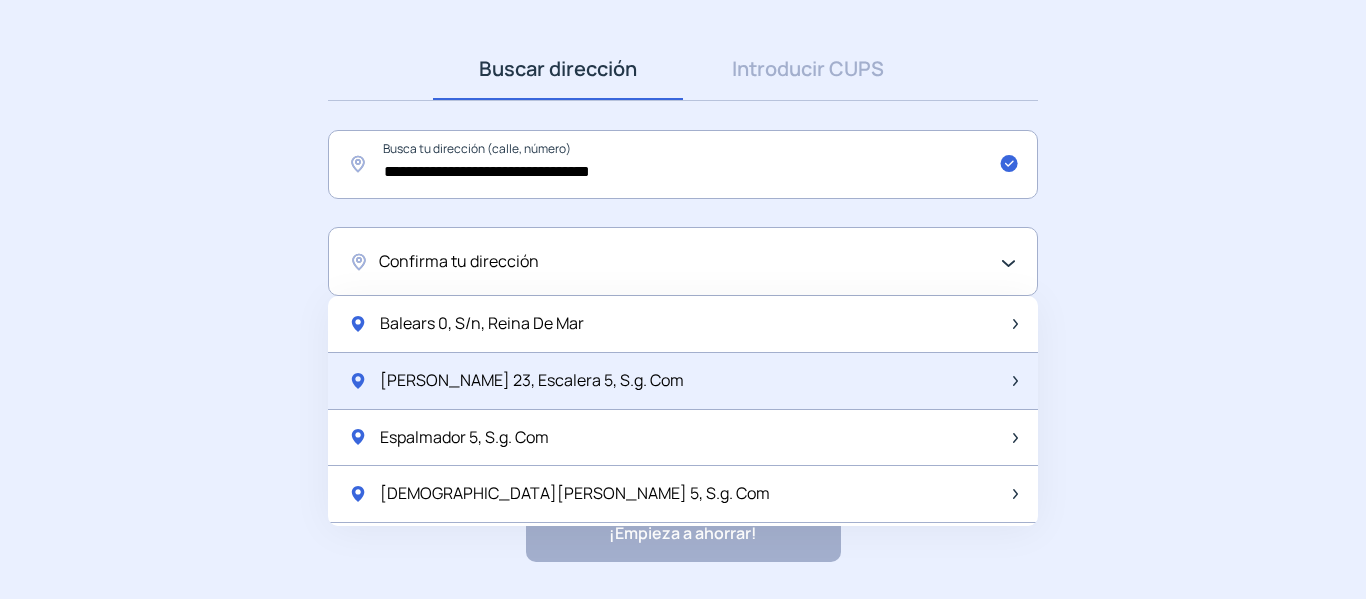 scroll, scrollTop: 200, scrollLeft: 0, axis: vertical 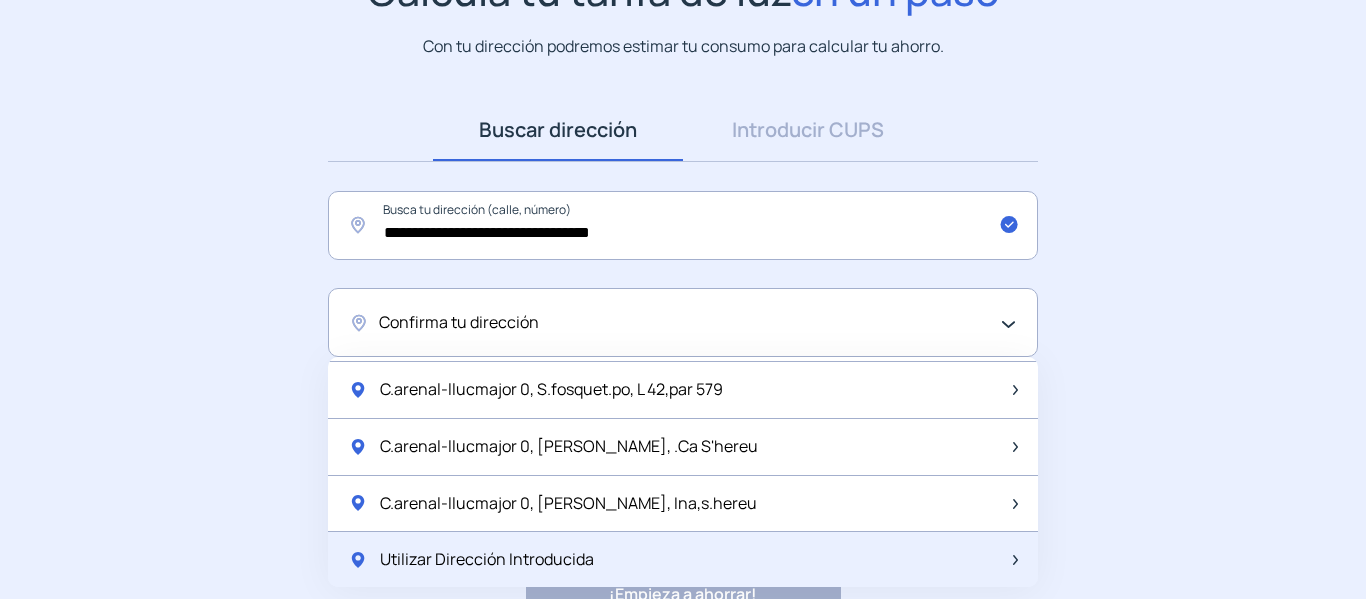 click on "Utilizar Dirección Introducida" 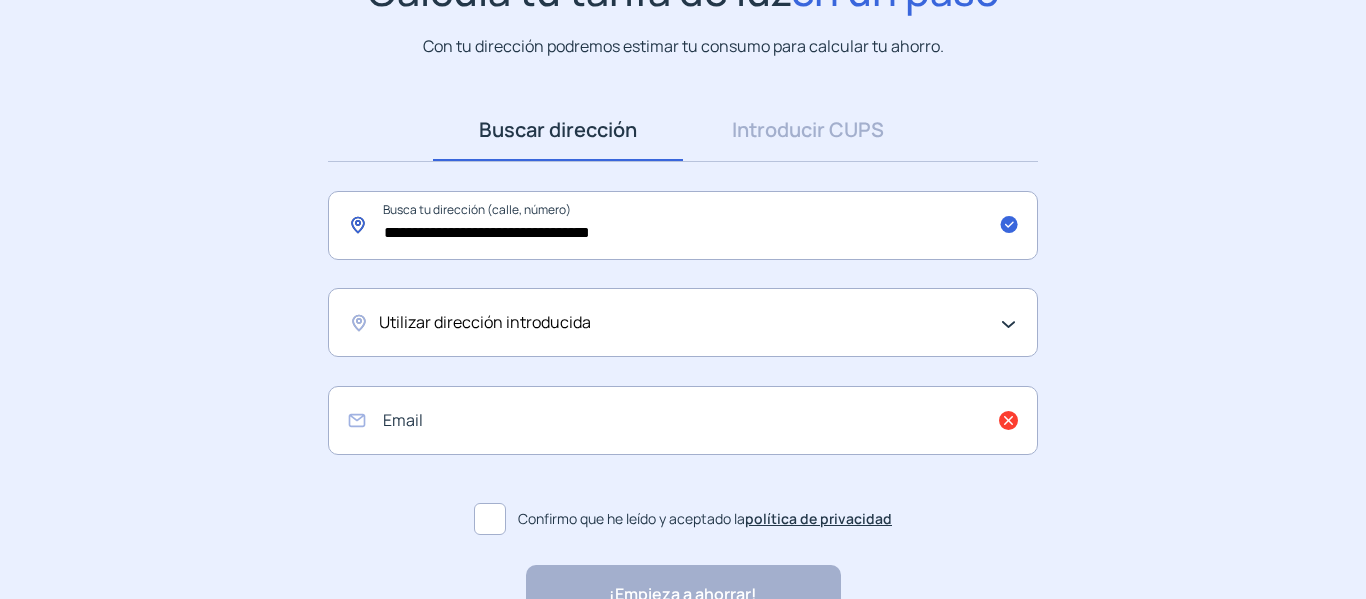 click on "**********" 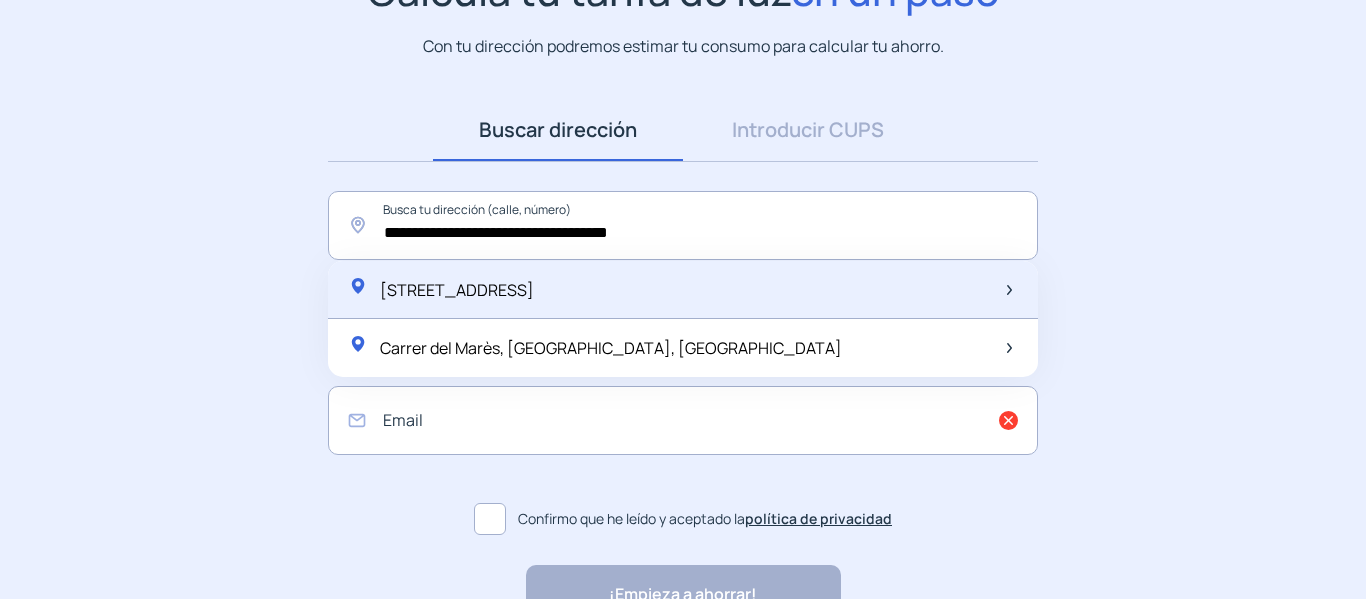 click on "[STREET_ADDRESS]" 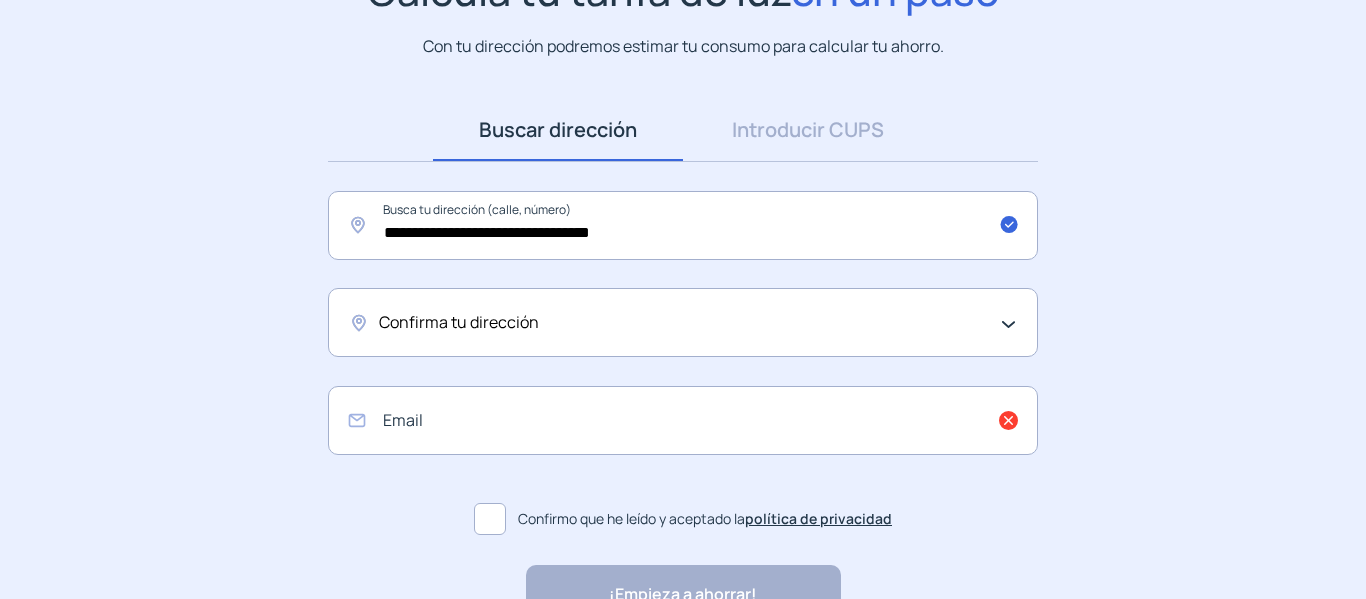 click on "Confirma tu dirección" 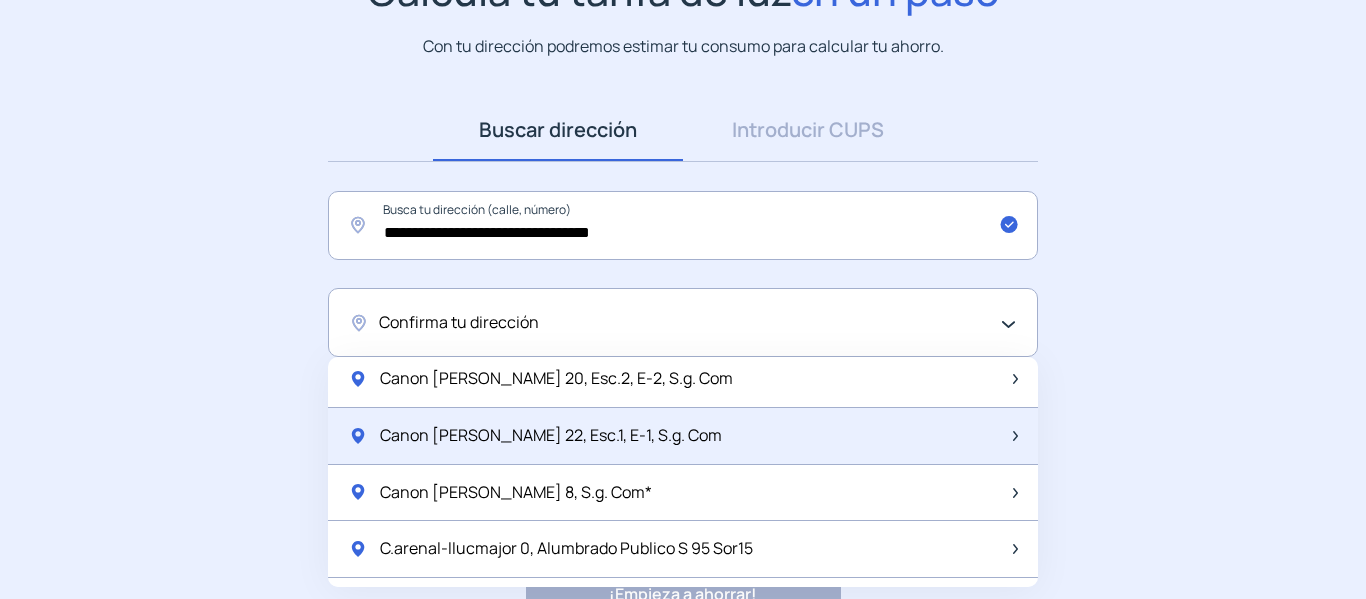 scroll, scrollTop: 2655, scrollLeft: 0, axis: vertical 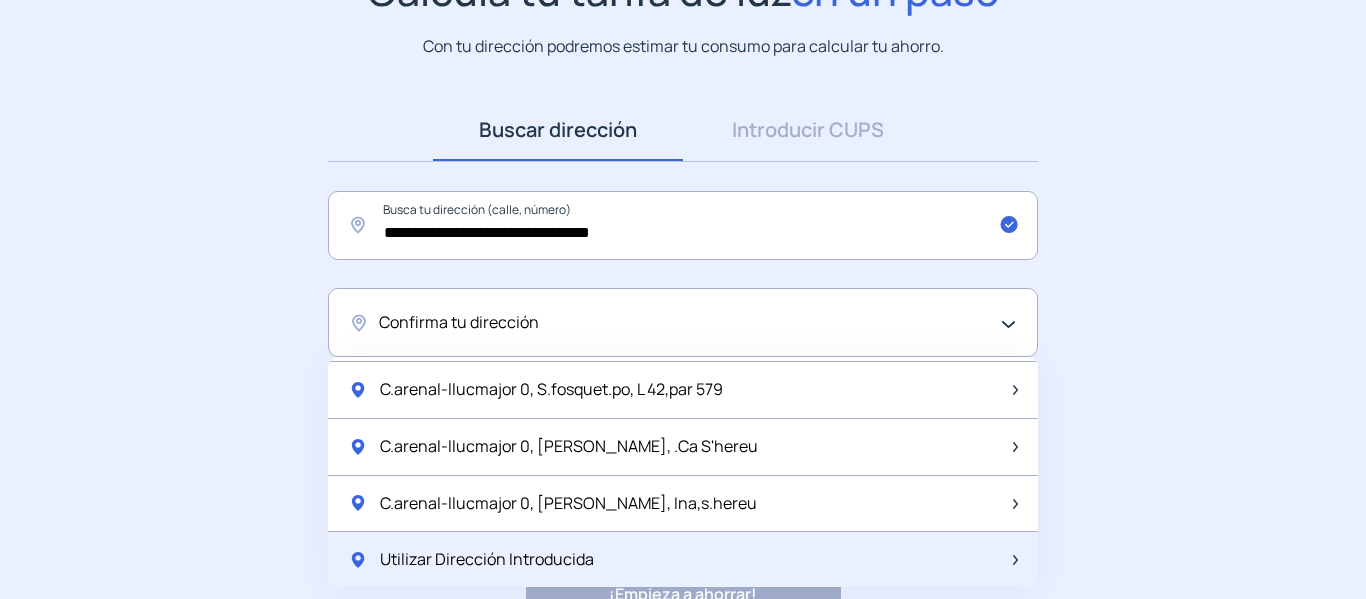 click on "Utilizar Dirección Introducida" 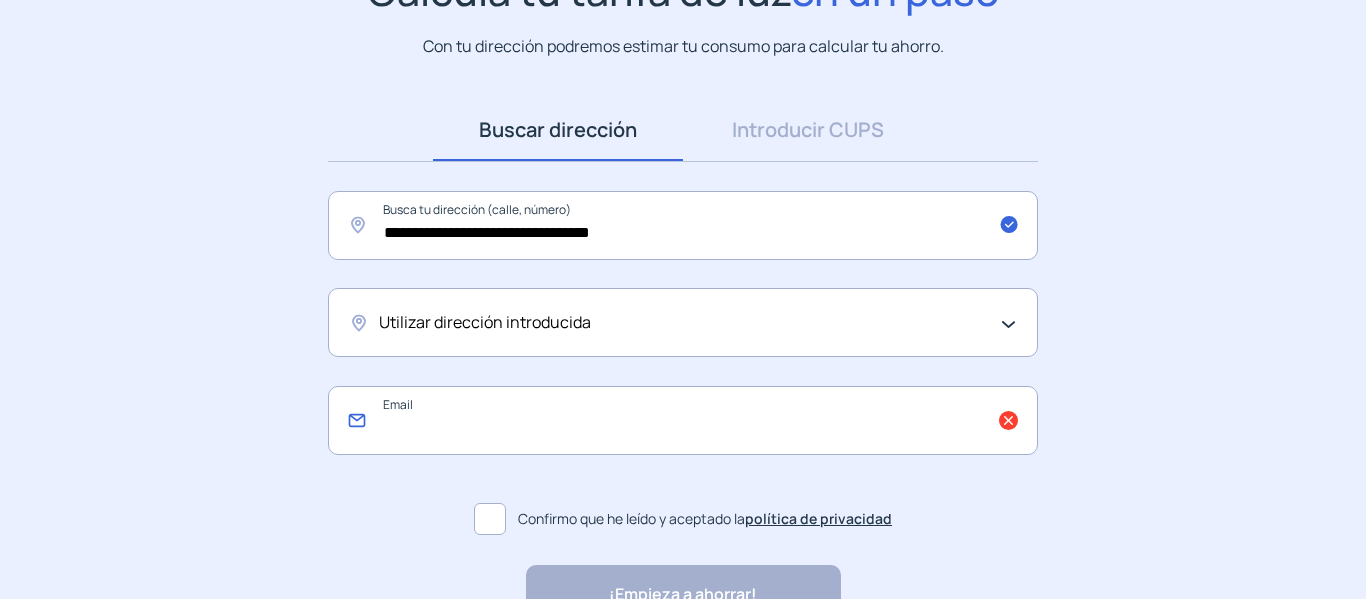 click 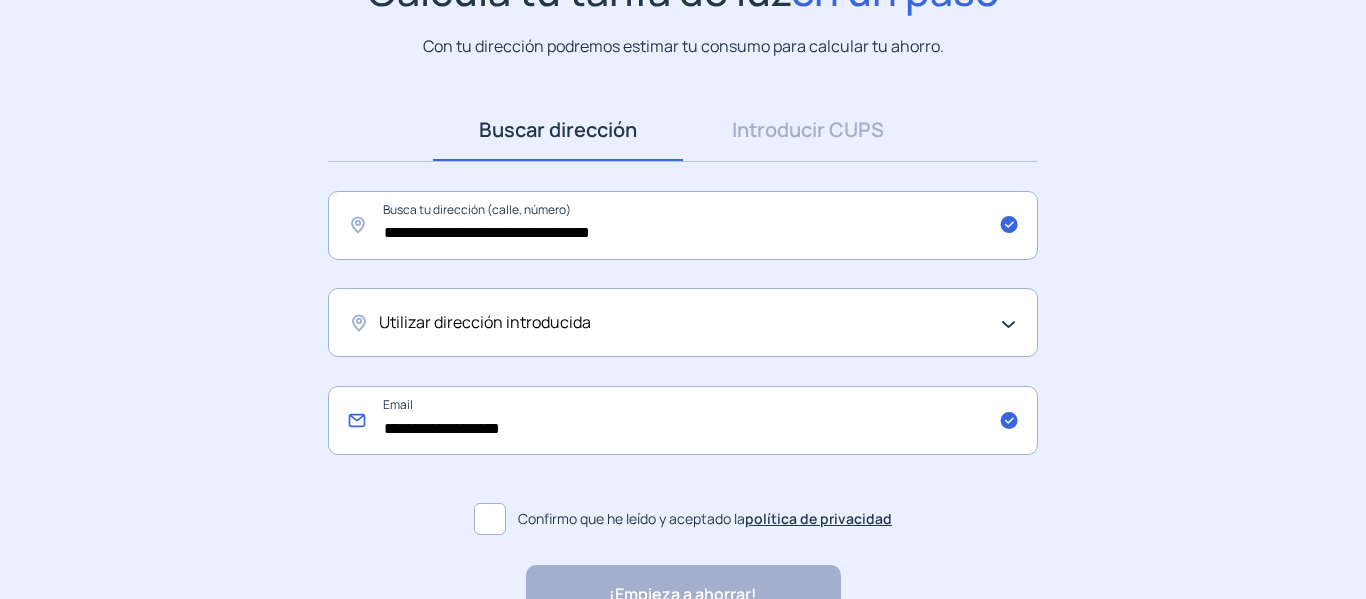 type on "**********" 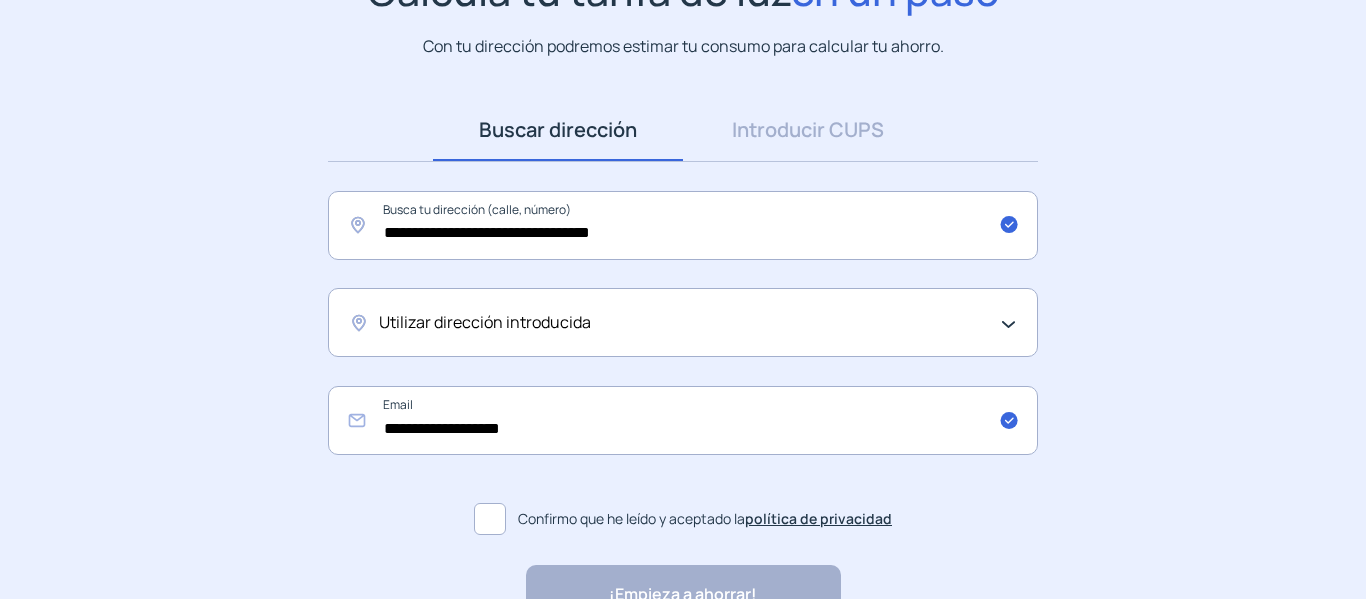 click 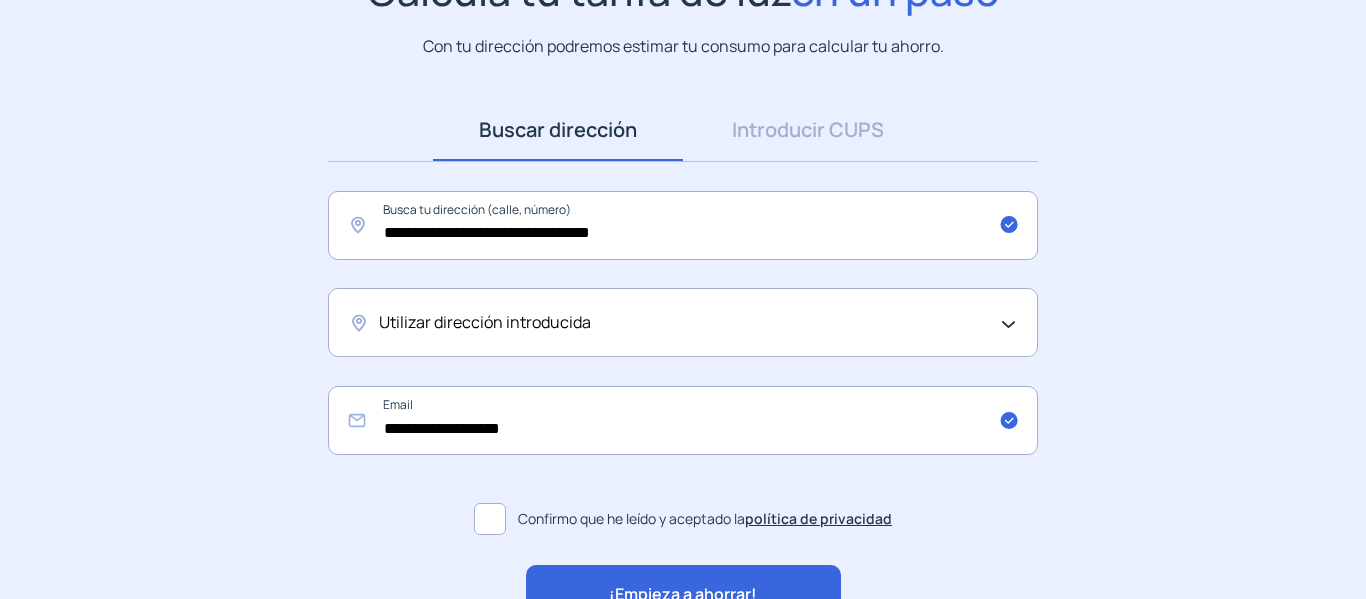 click on "¡Empieza a ahorrar!" 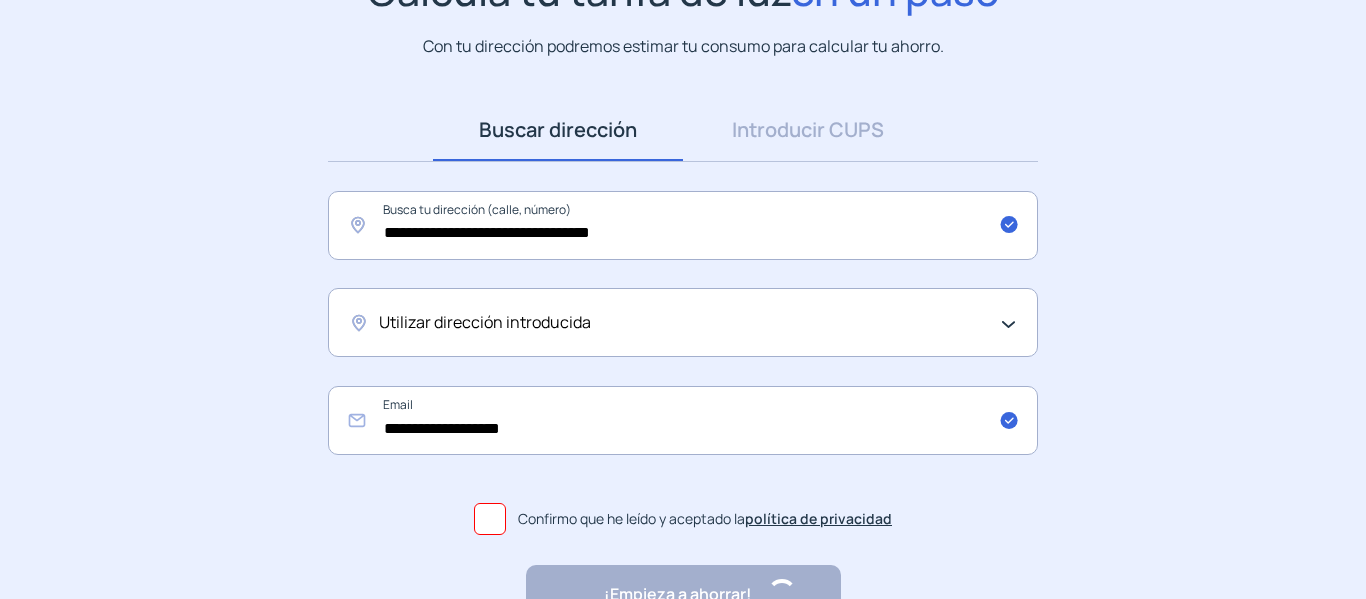scroll, scrollTop: 0, scrollLeft: 0, axis: both 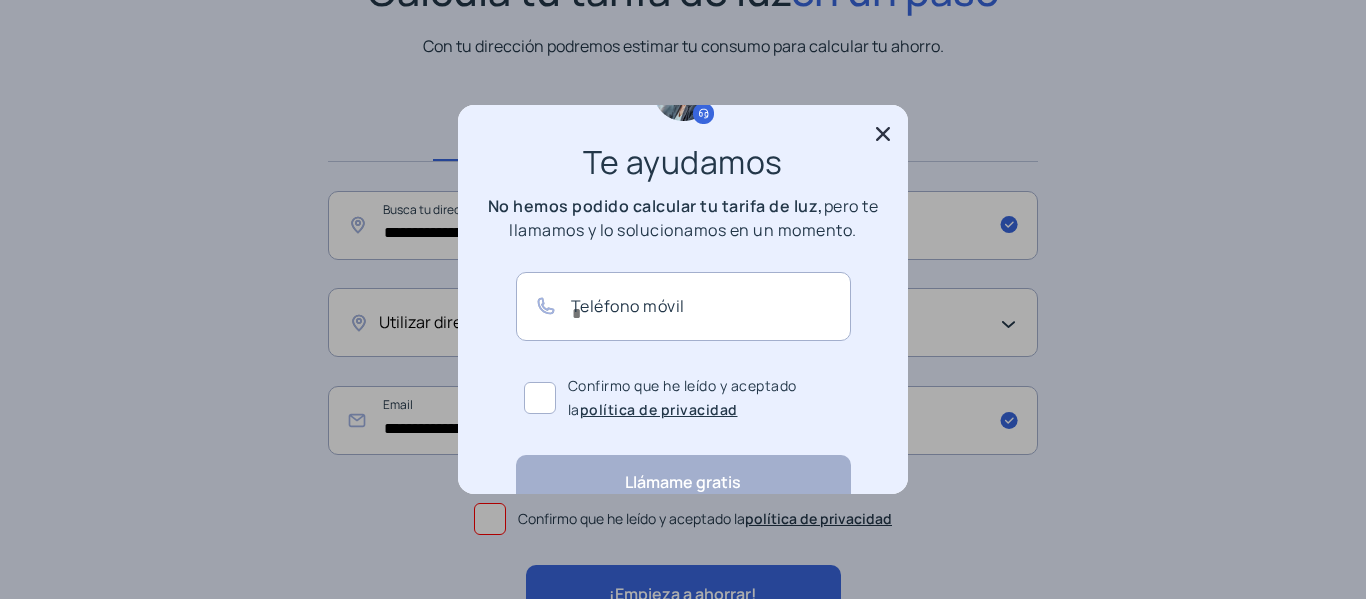 click 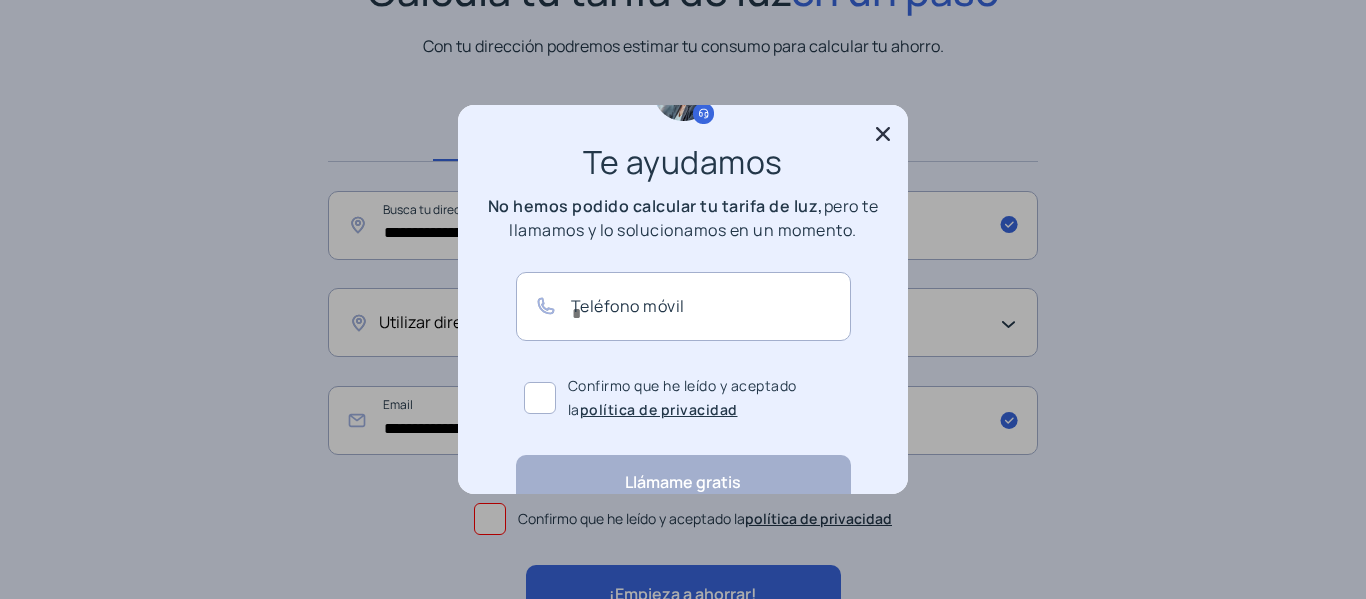scroll, scrollTop: 200, scrollLeft: 0, axis: vertical 